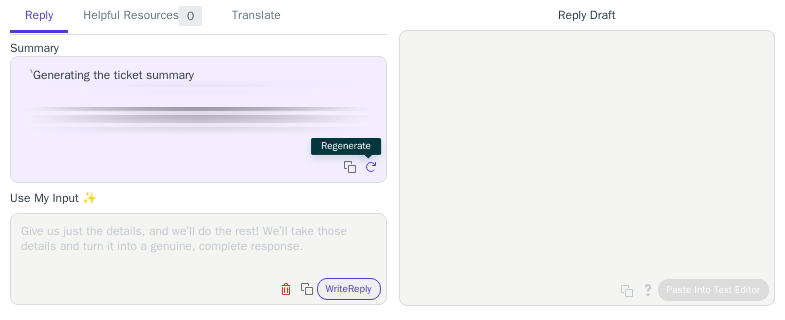 scroll, scrollTop: 0, scrollLeft: 0, axis: both 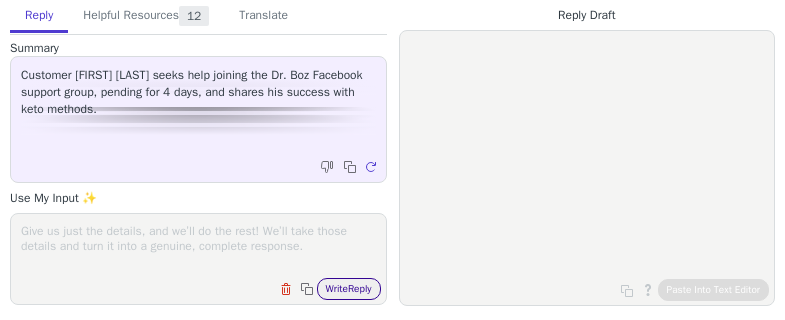 click on "Write  Reply" at bounding box center (349, 289) 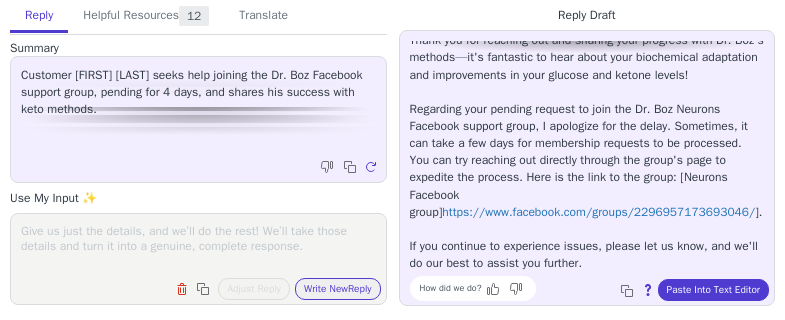 scroll, scrollTop: 62, scrollLeft: 0, axis: vertical 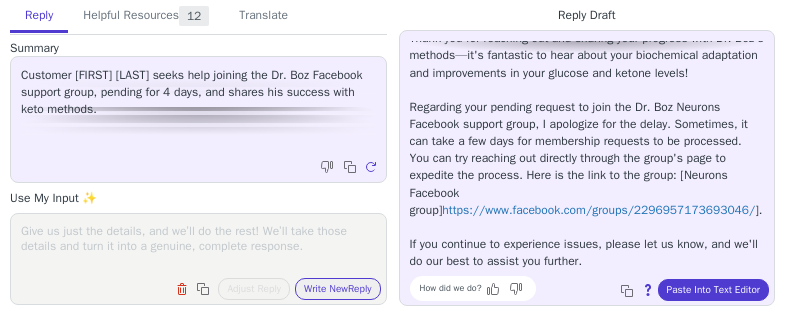click on "How did we do?   Copy to clipboard About this reply Paste Into Text Editor" at bounding box center [597, 288] 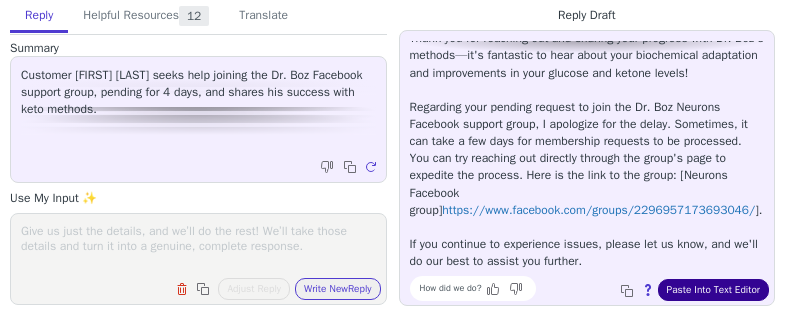 click on "Paste Into Text Editor" at bounding box center (713, 290) 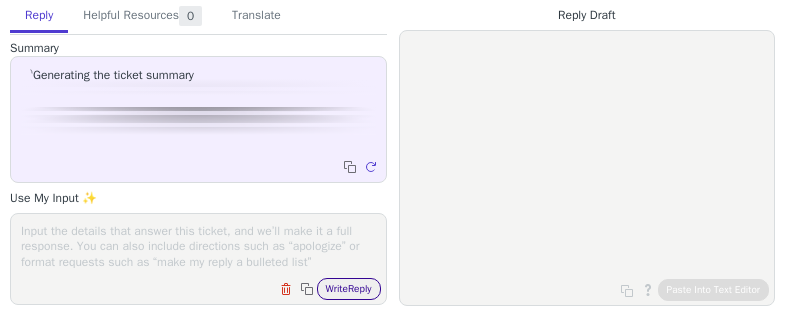 scroll, scrollTop: 0, scrollLeft: 0, axis: both 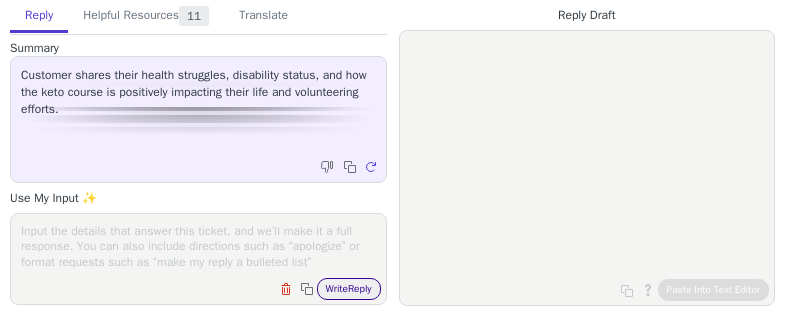 click on "Write  Reply" at bounding box center [349, 289] 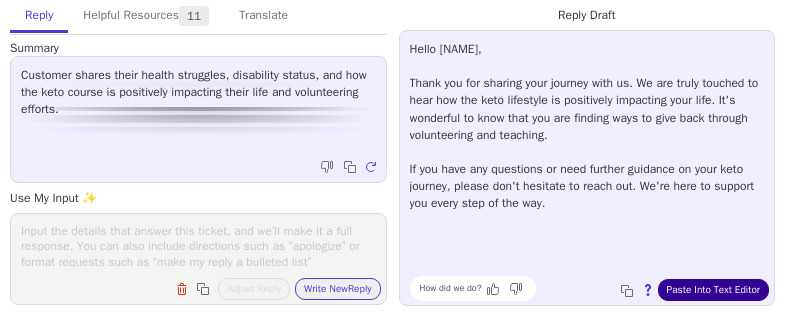 click on "Paste Into Text Editor" at bounding box center (713, 290) 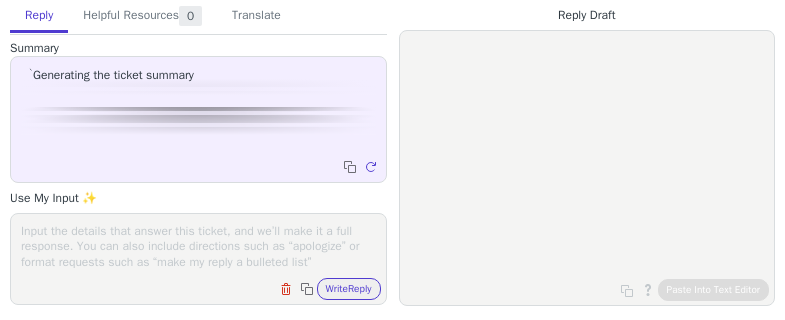 scroll, scrollTop: 0, scrollLeft: 0, axis: both 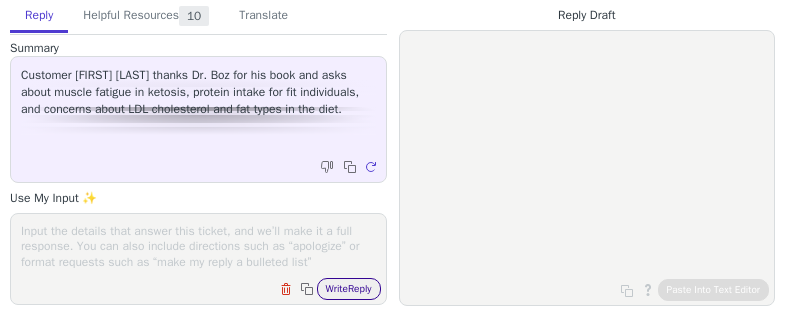 click on "Write  Reply" at bounding box center [349, 289] 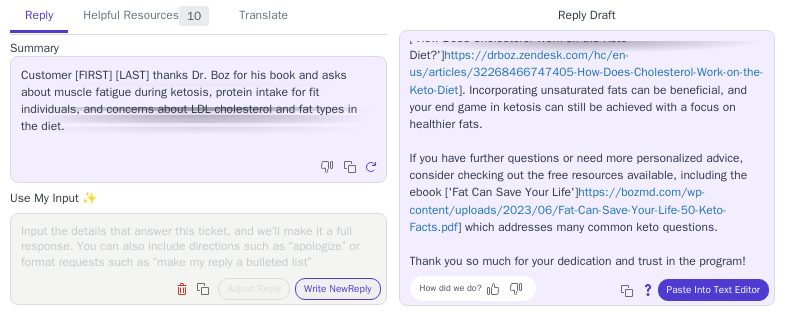 scroll, scrollTop: 457, scrollLeft: 0, axis: vertical 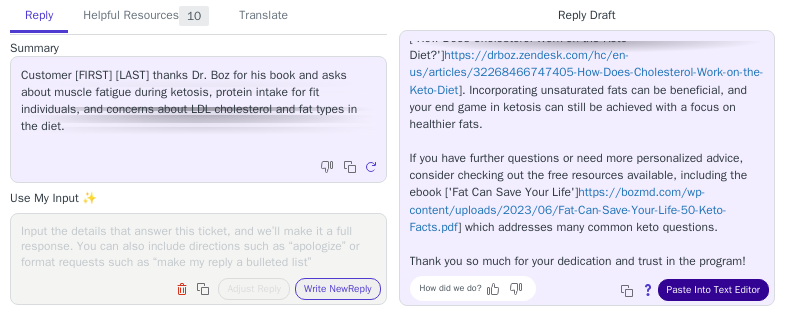 click on "Paste Into Text Editor" at bounding box center [713, 290] 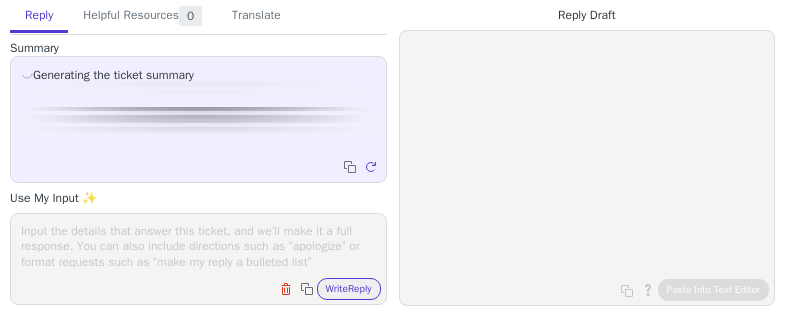scroll, scrollTop: 0, scrollLeft: 0, axis: both 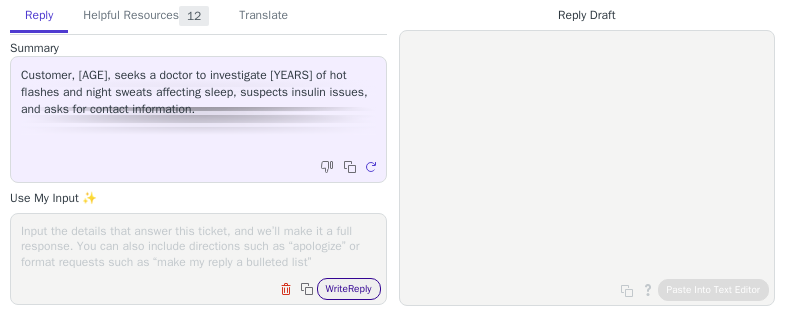 click on "Write  Reply" at bounding box center [349, 289] 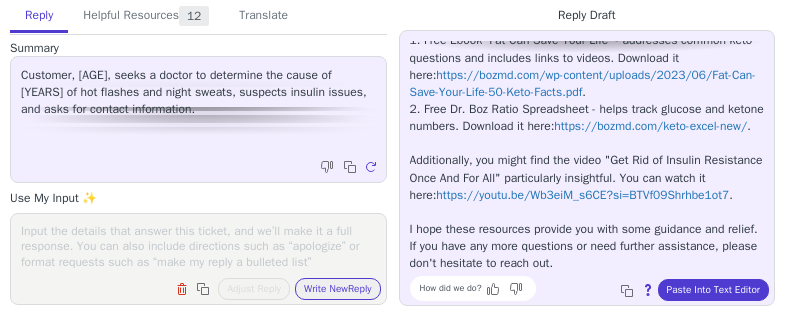 scroll, scrollTop: 337, scrollLeft: 0, axis: vertical 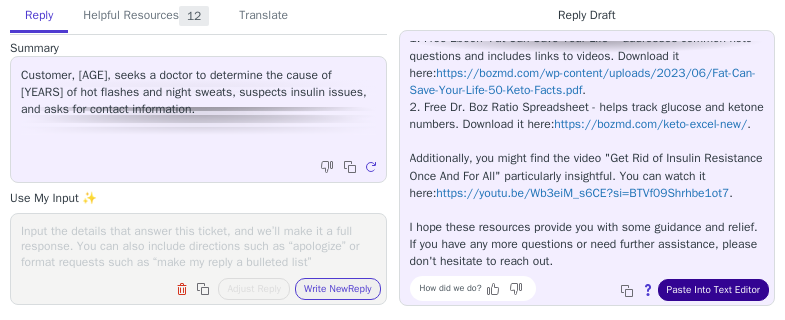click on "Paste Into Text Editor" at bounding box center [713, 290] 